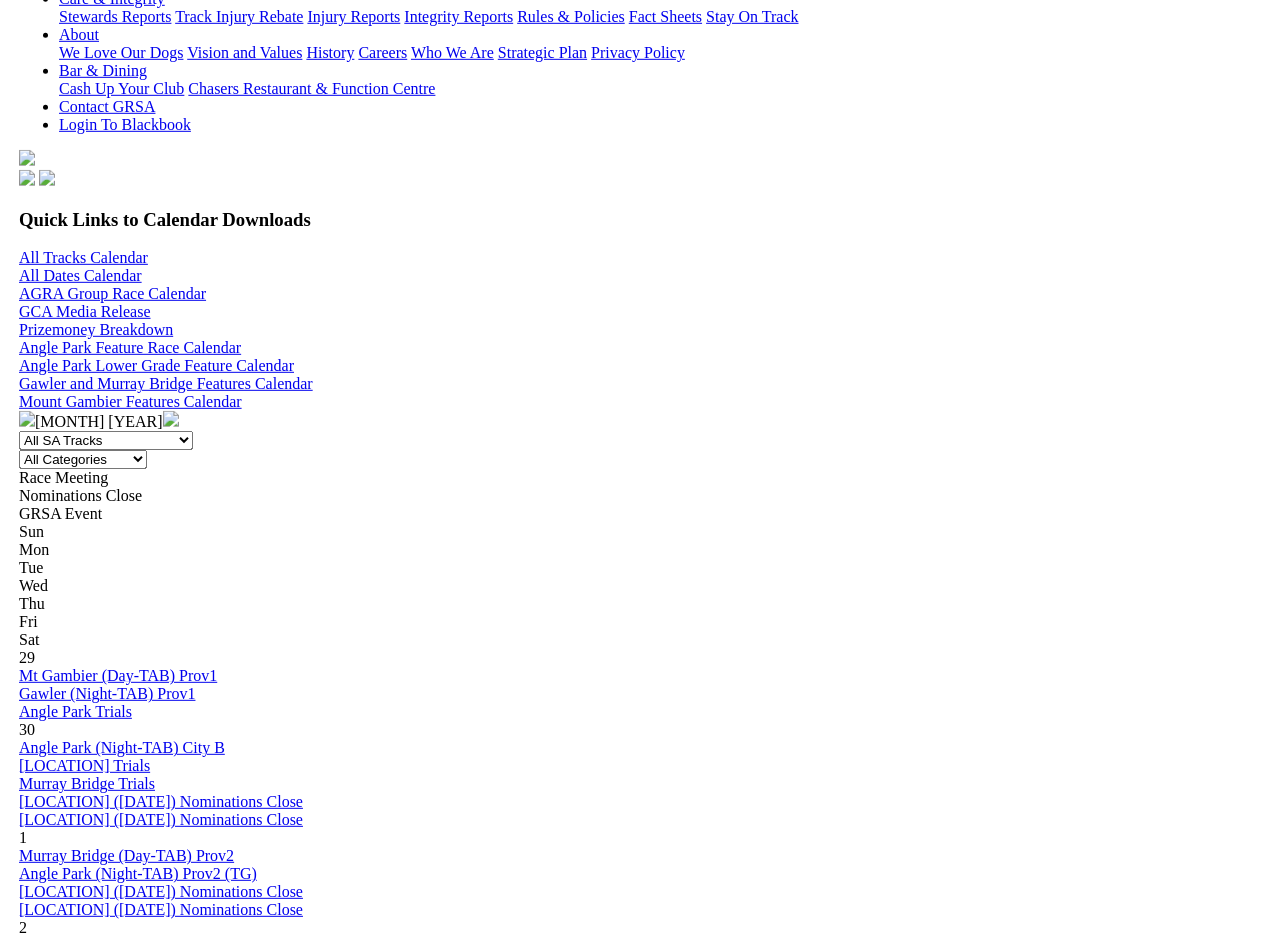 scroll, scrollTop: 458, scrollLeft: 0, axis: vertical 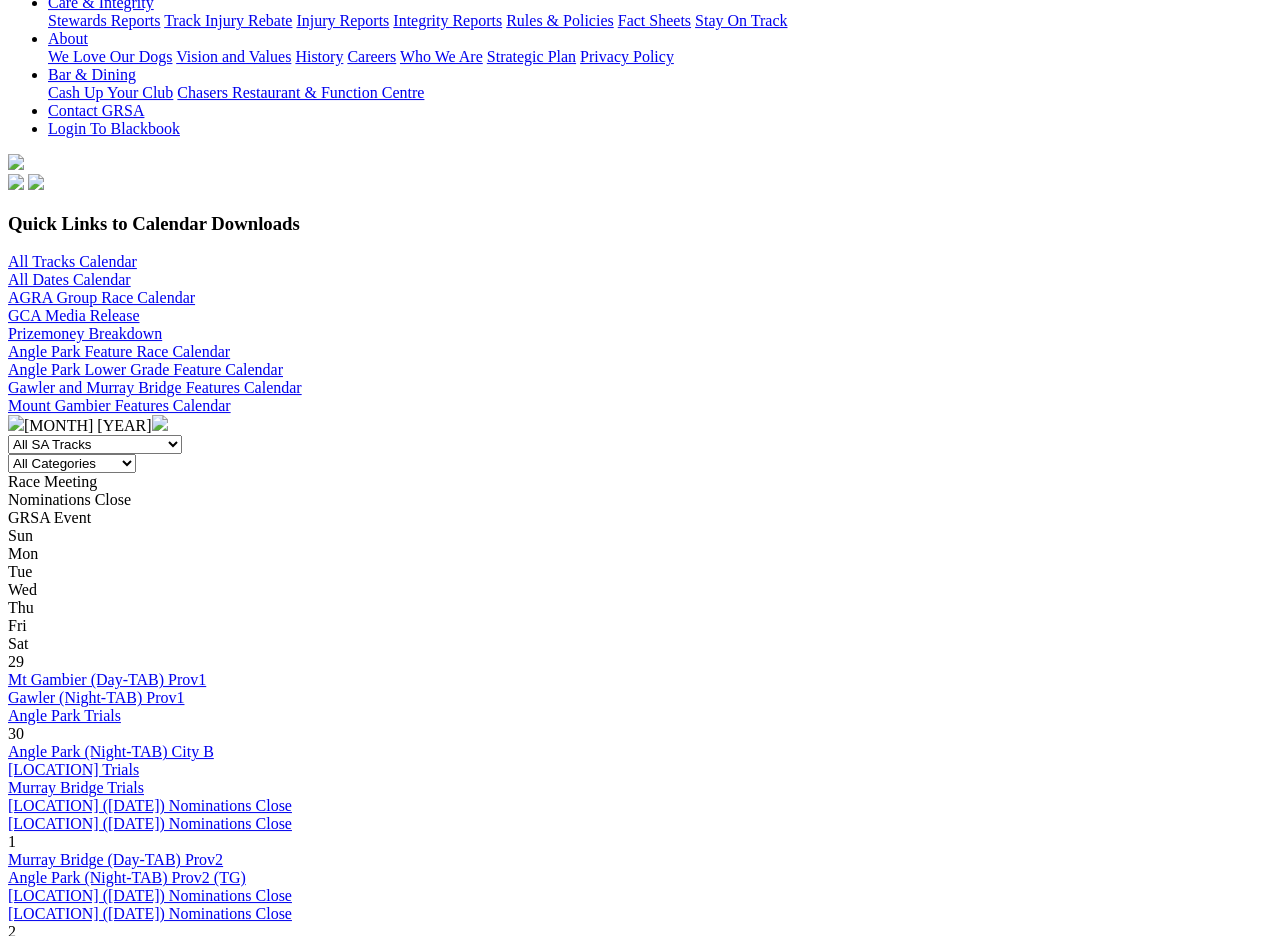 click at bounding box center [160, 423] 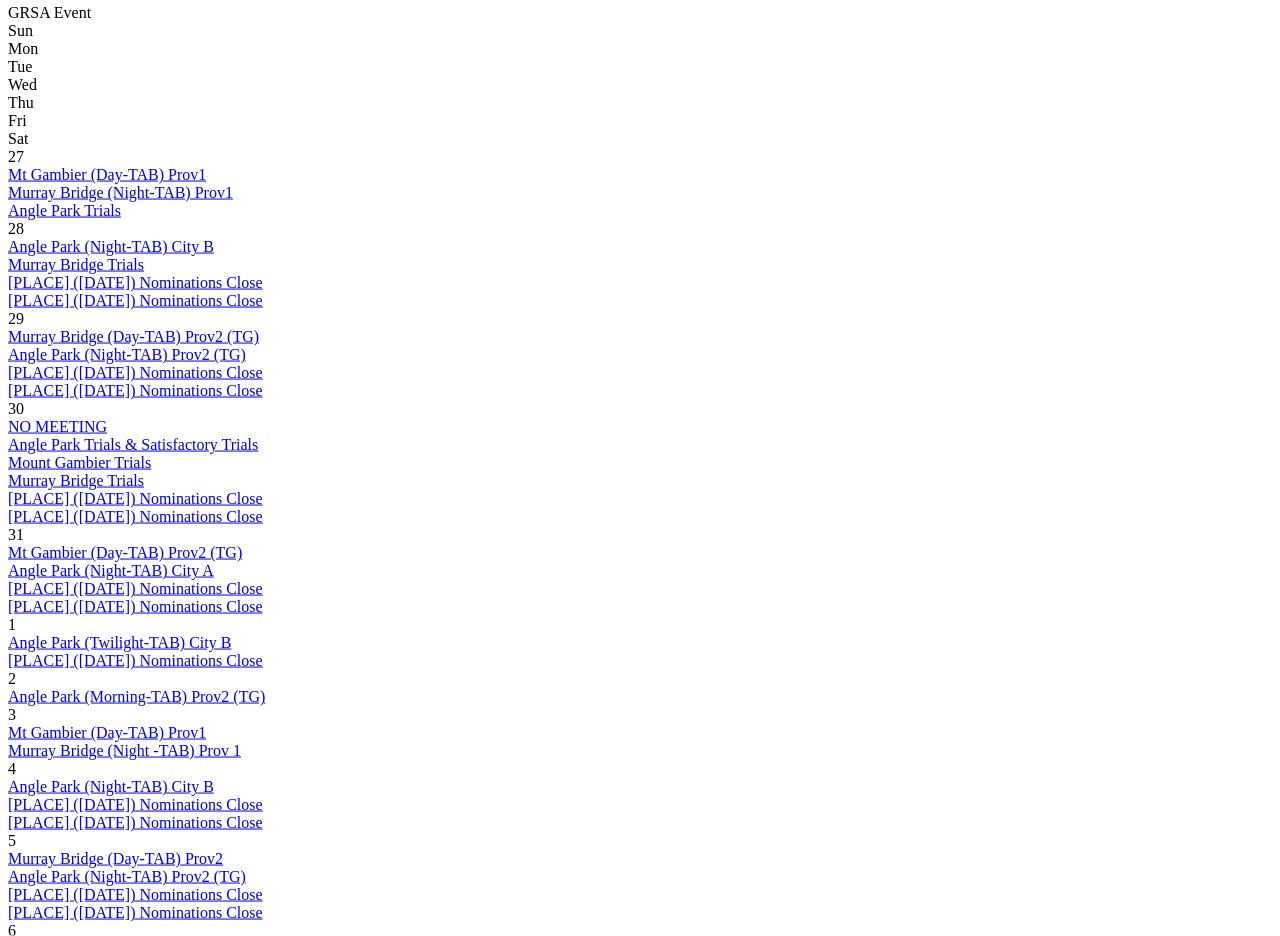 scroll, scrollTop: 959, scrollLeft: 0, axis: vertical 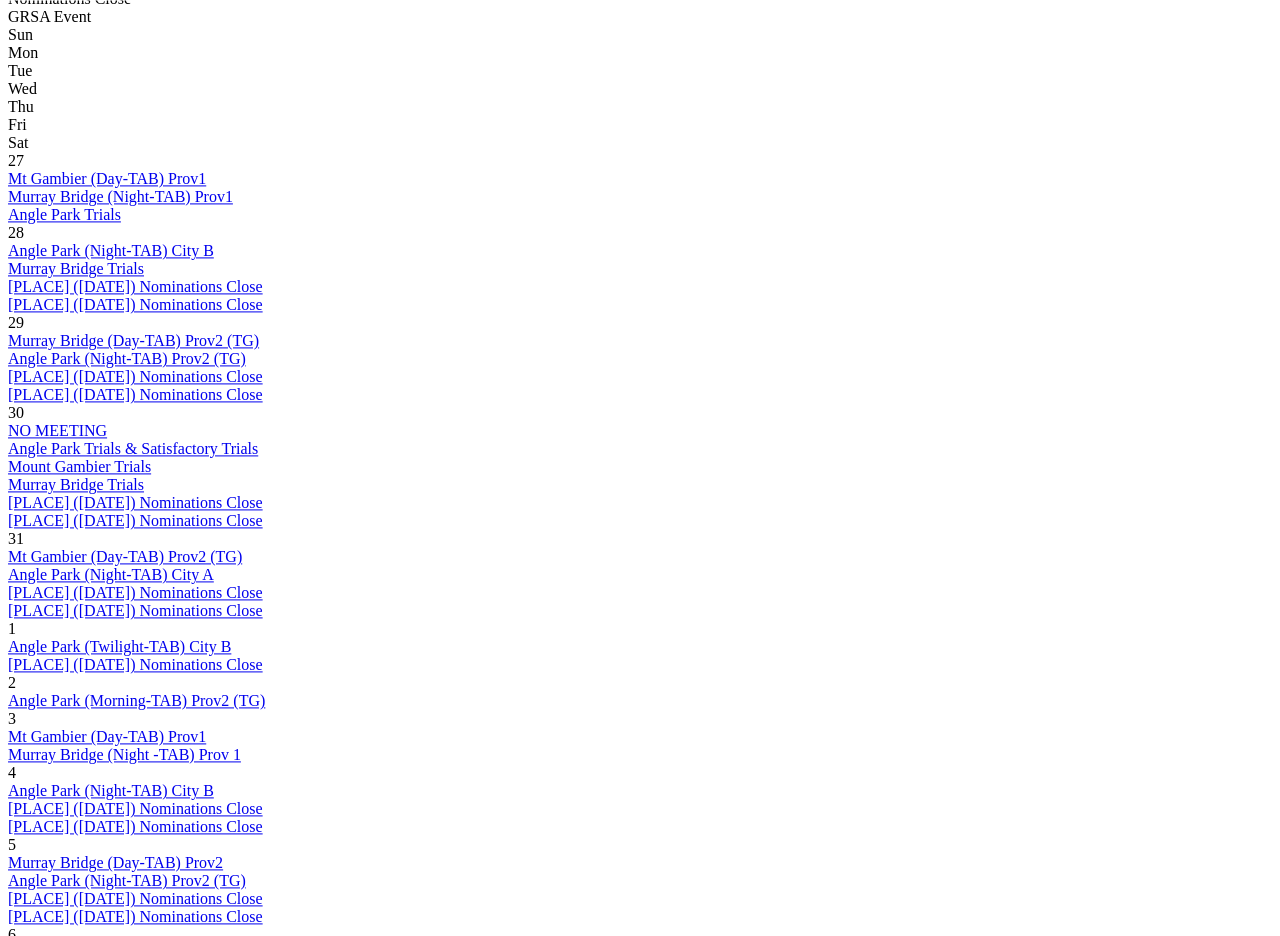 click on "Murray Bridge (Night -TAB) Prov1" at bounding box center (122, 1240) 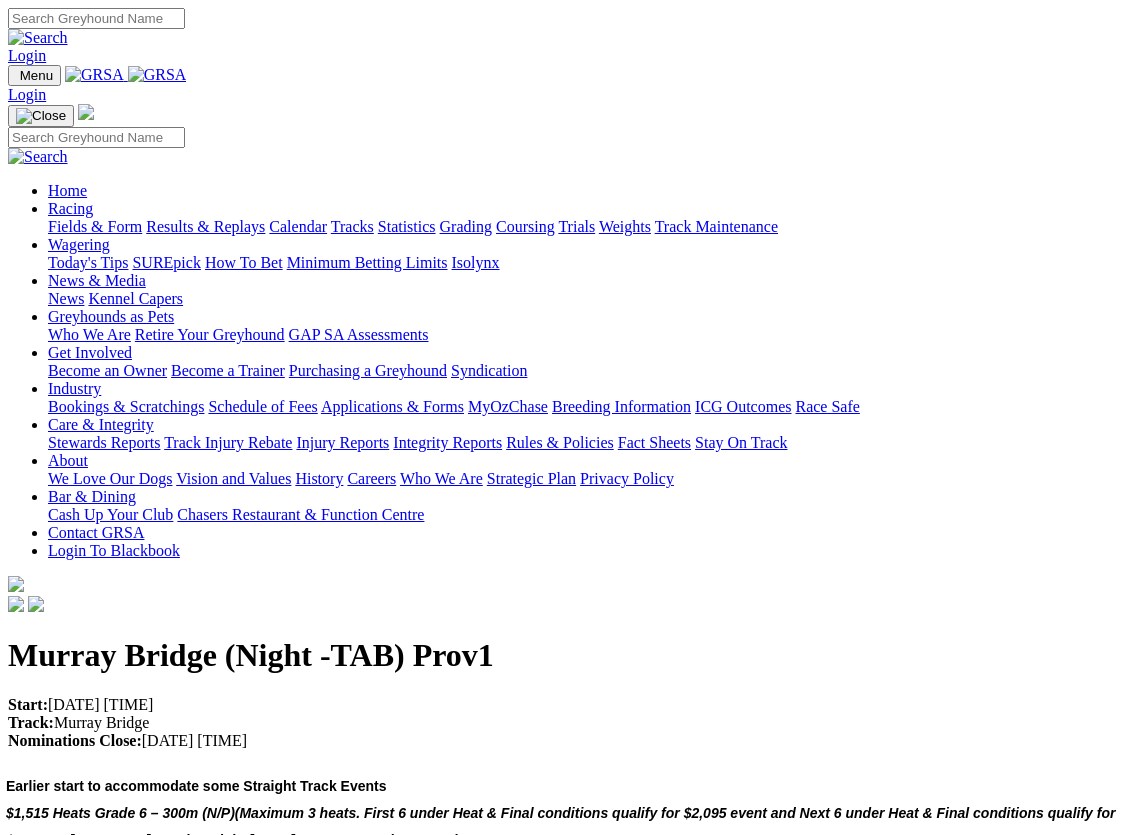 scroll, scrollTop: 0, scrollLeft: 0, axis: both 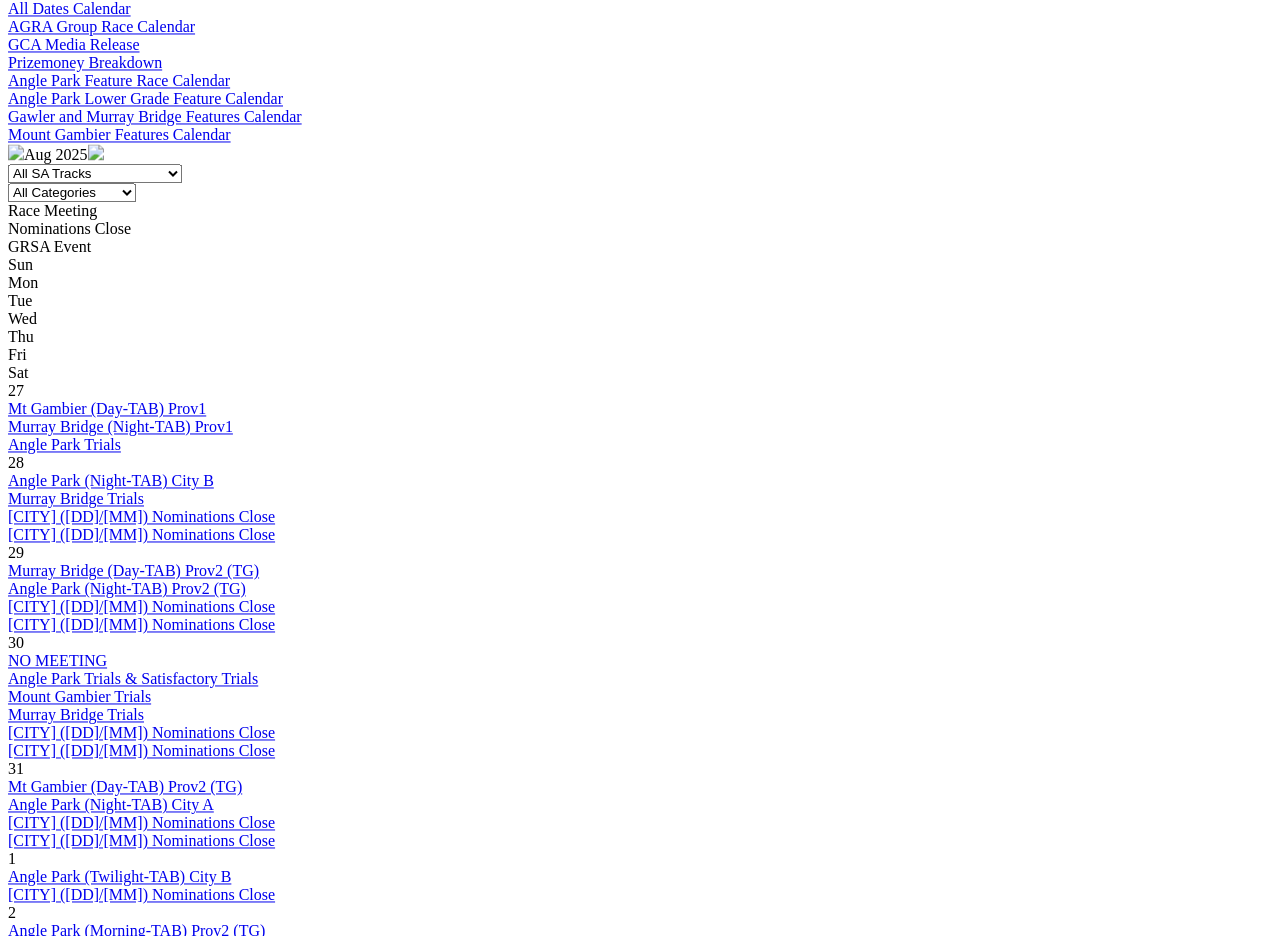 click on "Murray Bridge (Night -TAB) Prov1" at bounding box center (122, 1956) 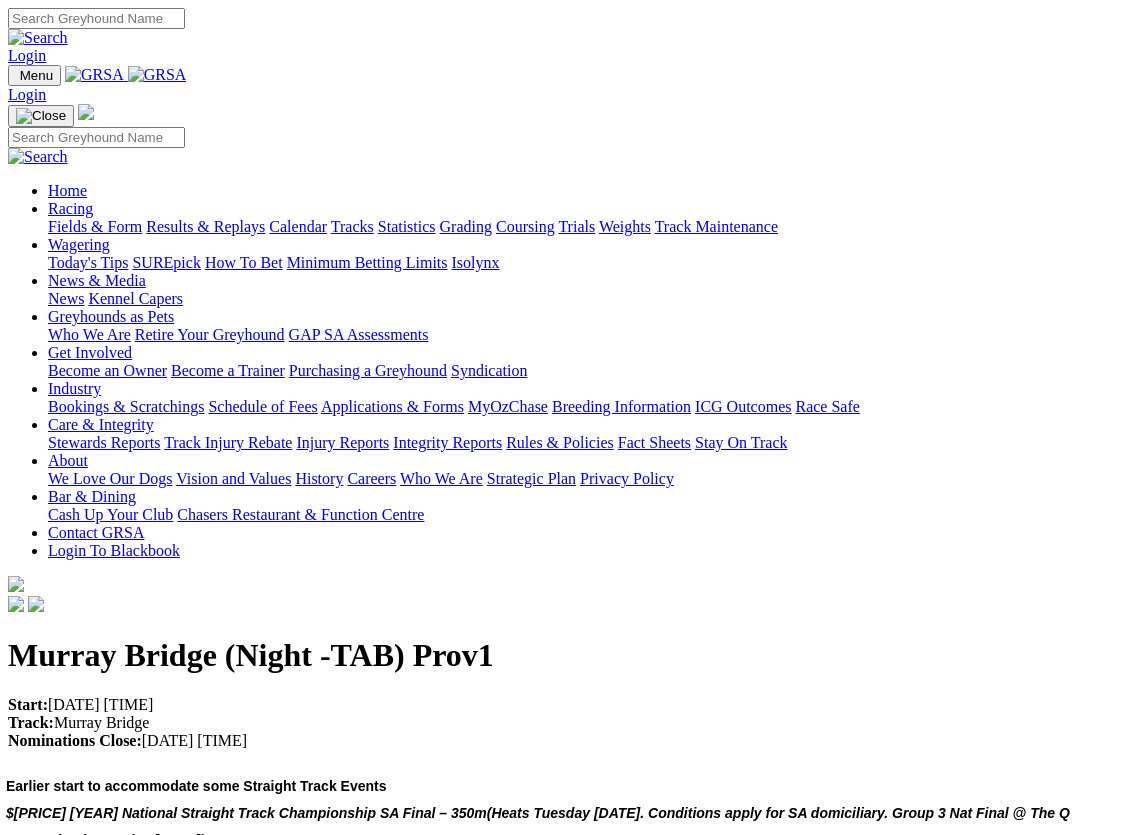 scroll, scrollTop: 0, scrollLeft: 0, axis: both 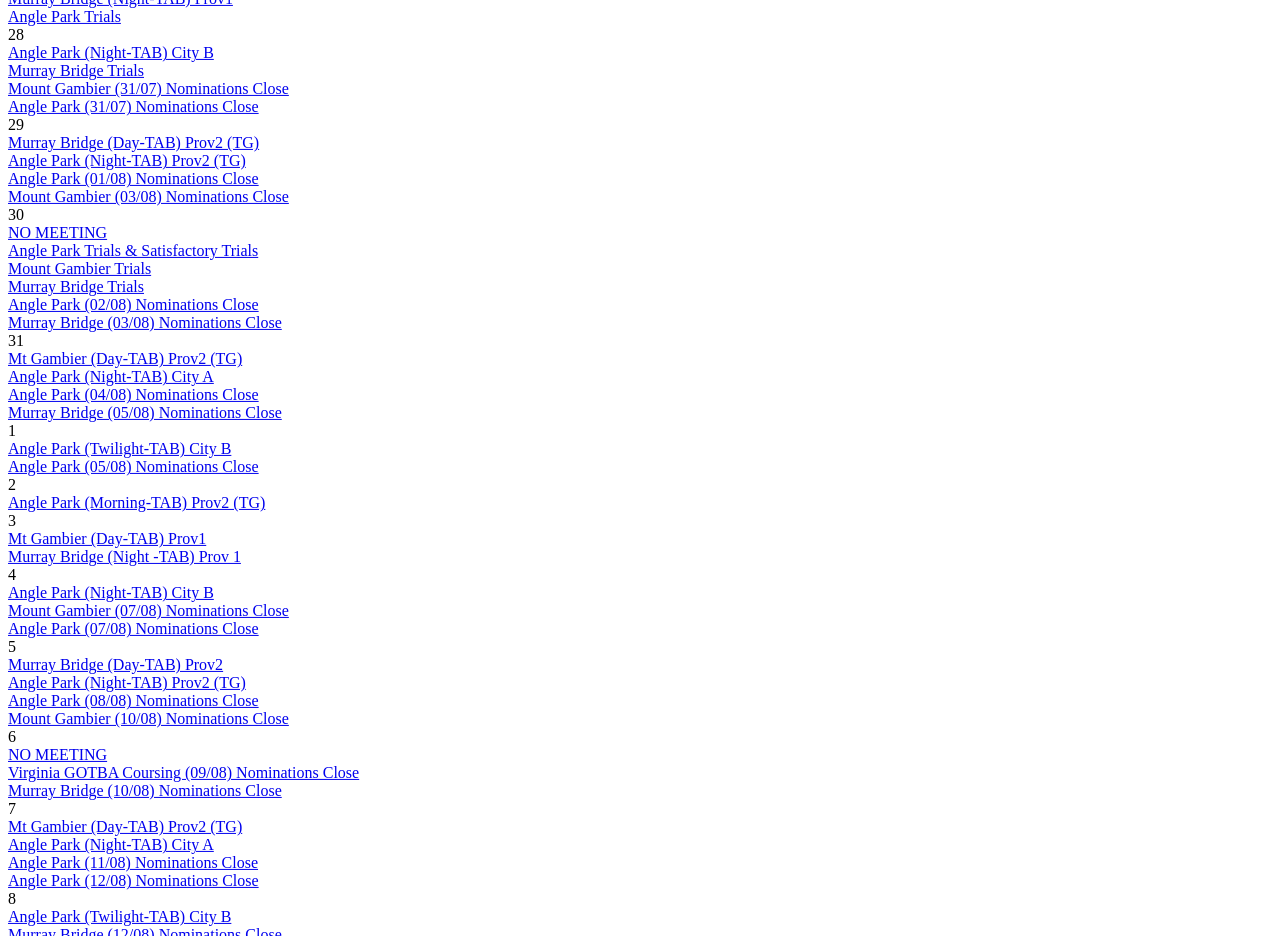click on "Murray Bridge (Night-TAB) Prov1" at bounding box center [120, 2014] 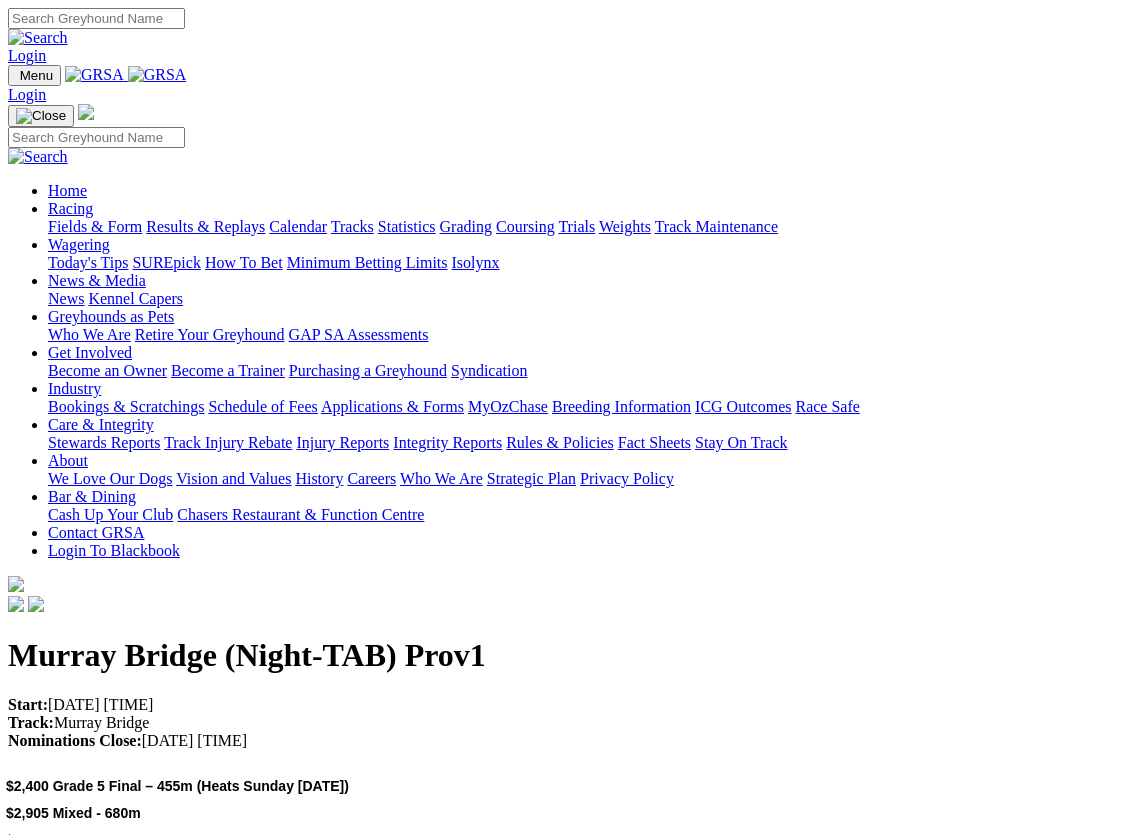 scroll, scrollTop: 0, scrollLeft: 0, axis: both 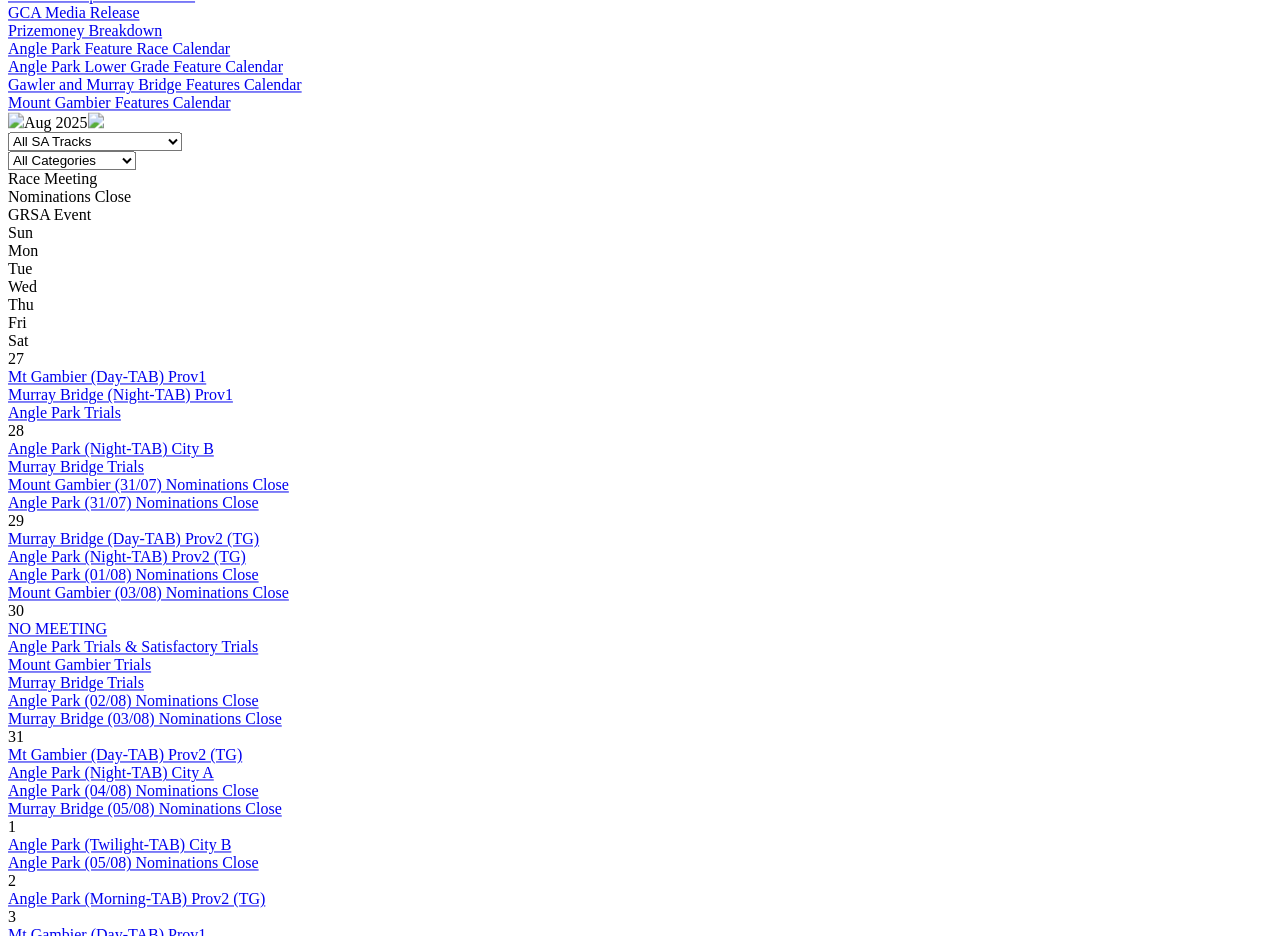 click on "Angle Park (Night-TAB) Prov2 (TG)" at bounding box center (127, 1564) 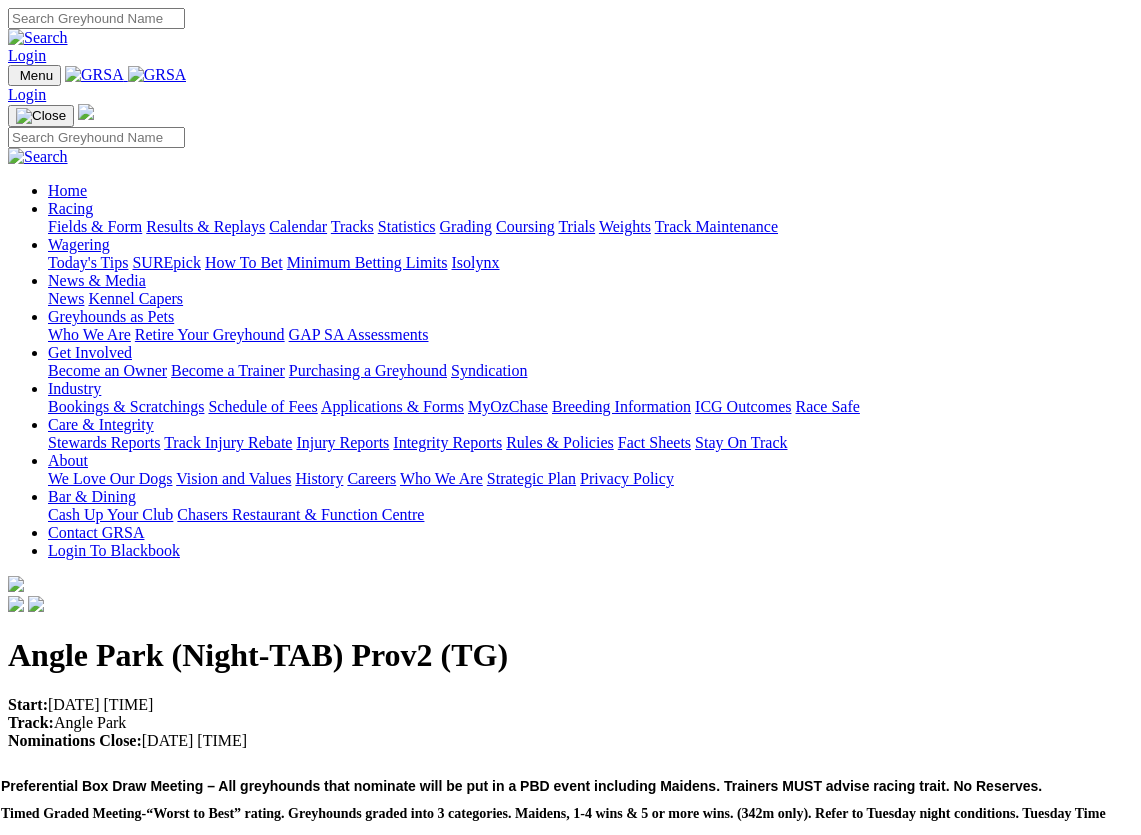 scroll, scrollTop: 0, scrollLeft: 0, axis: both 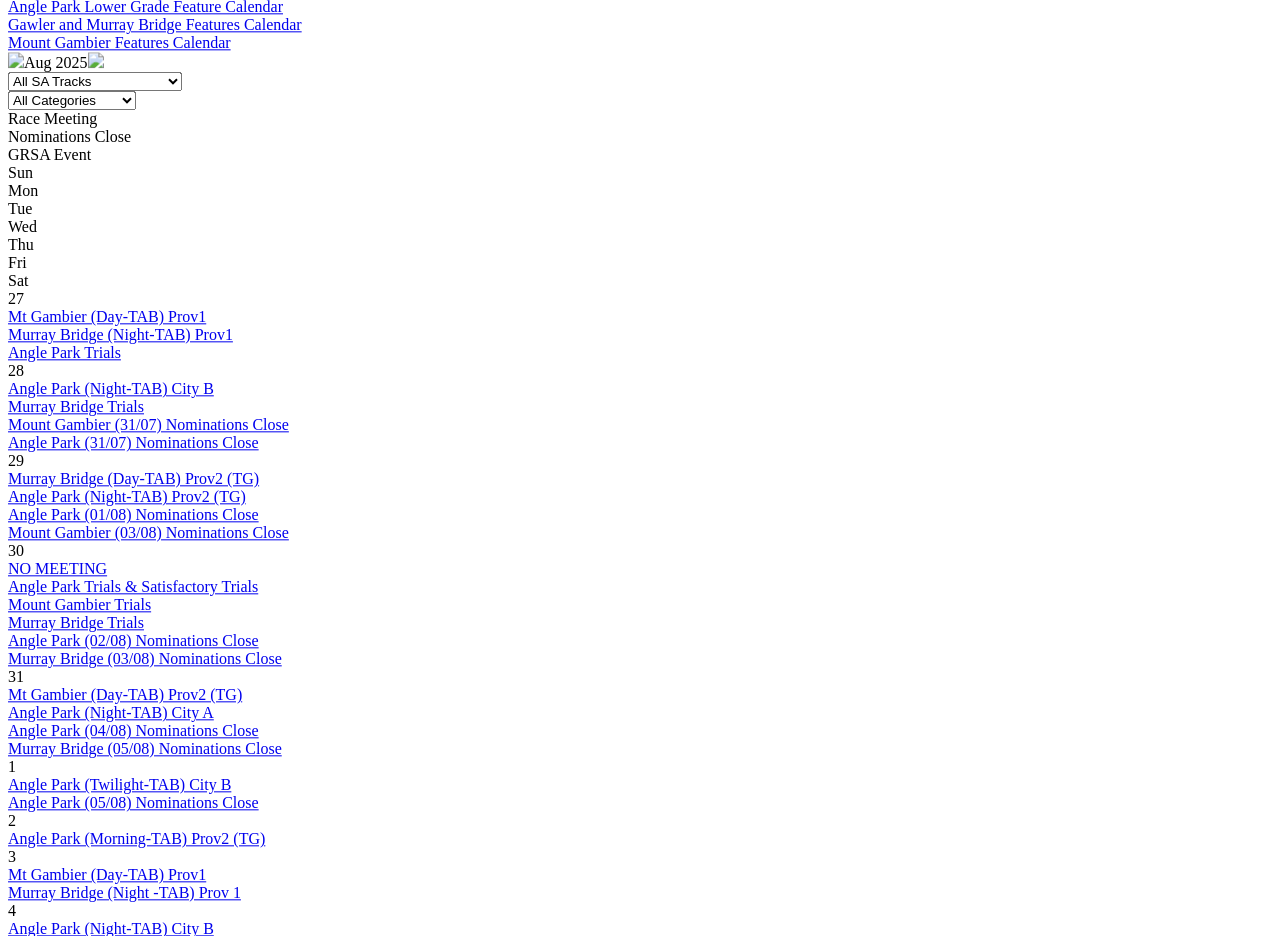 click on "Murray Bridge (Night -TAB) Prov1" at bounding box center [122, 1378] 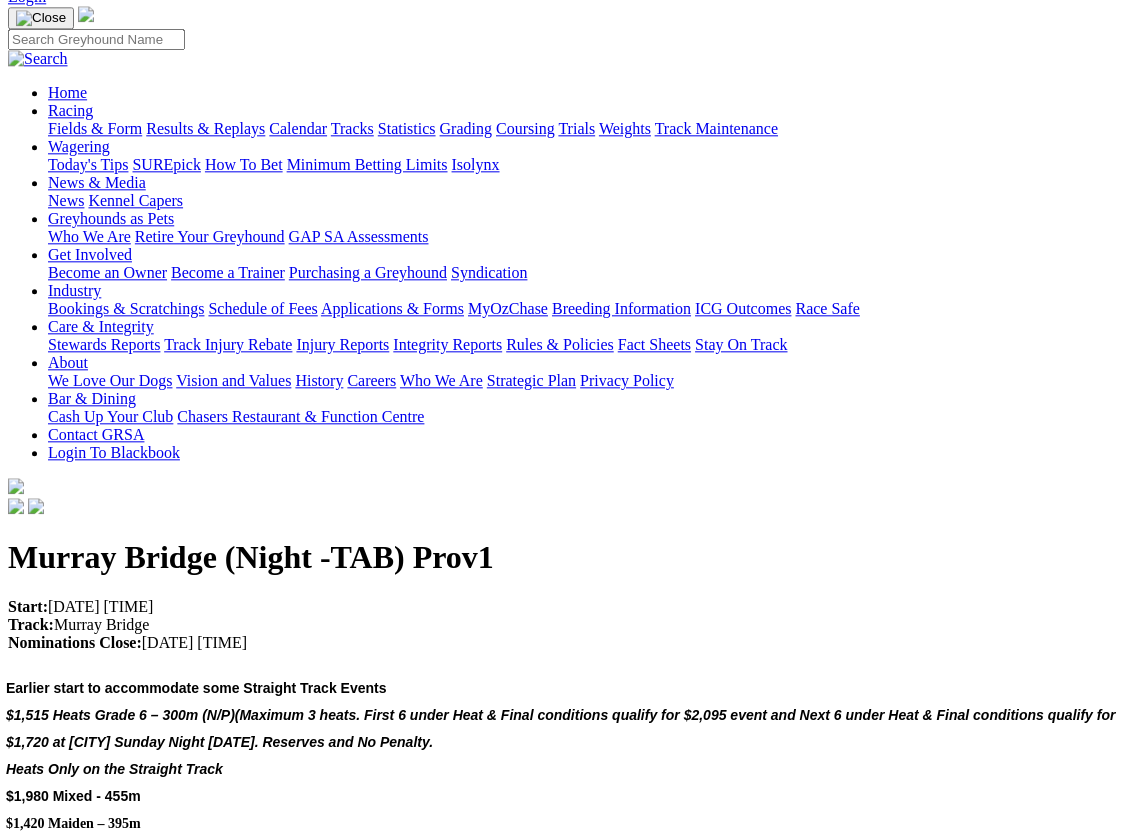 scroll, scrollTop: 97, scrollLeft: 0, axis: vertical 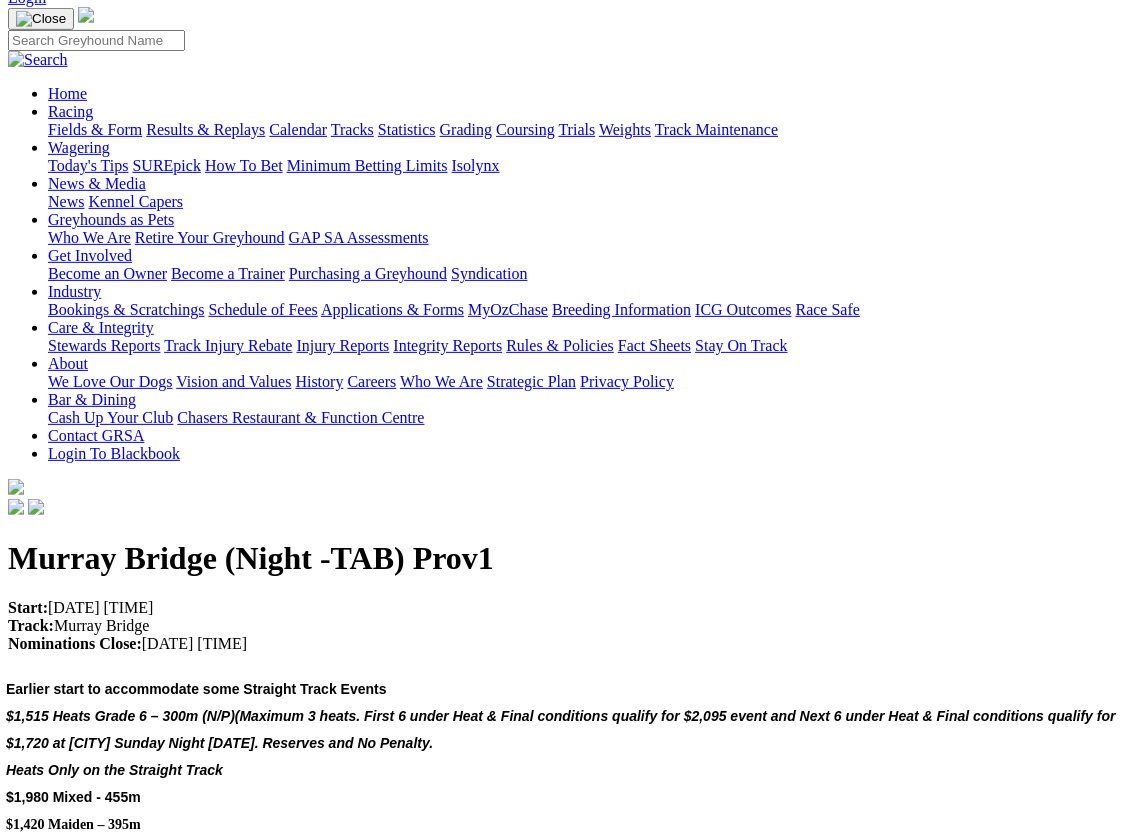 click on "[CITY] (Night -TAB) Prov1
Start:
[DATE] [TIME]
Track:  [CITY]
Nominations Close:  [DATE] [TIME]
Earlier start to accommodate some Straight Track Events
$1,515 Heats Grade 6 – 300m (N/P)  (Maximum 3 heats. First 6 under Heat & Final conditions qualify for $2,095 event and Next 6 under Heat & Final conditions qualify for $1,720 at [CITY] Sunday Night [DATE]. Reserves and No Penalty.
Heats Only on the Straight Track
$1,980 Mixed - 455m
$1,420 Maiden – 395m
$1,740 Dogs Grade 6 – 455m" at bounding box center [570, 700] 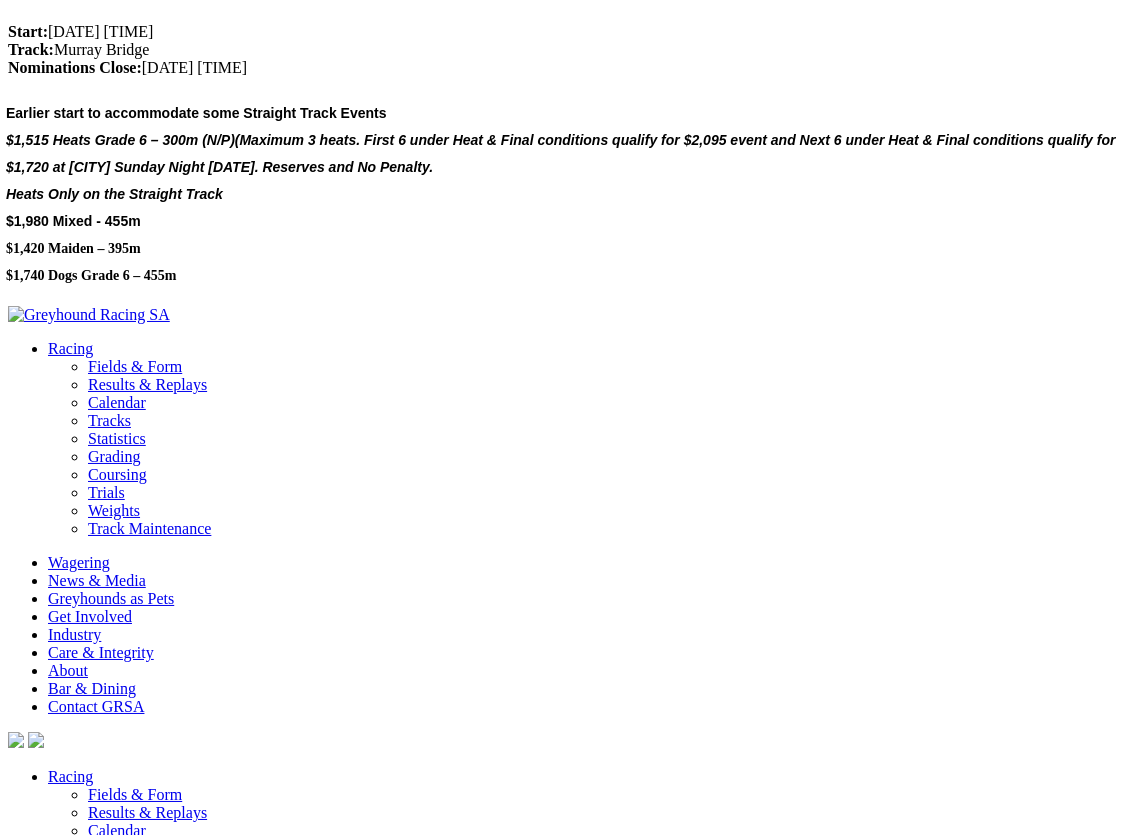 scroll, scrollTop: 672, scrollLeft: 0, axis: vertical 